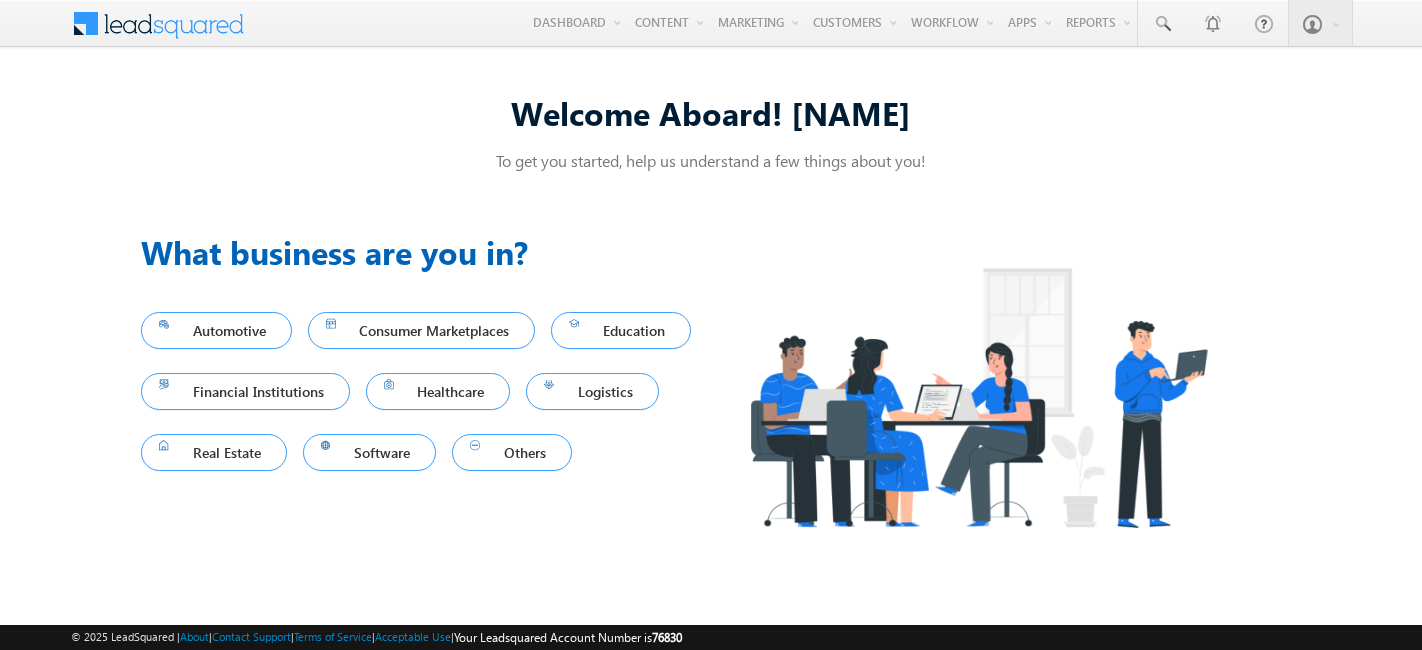 scroll, scrollTop: 0, scrollLeft: 0, axis: both 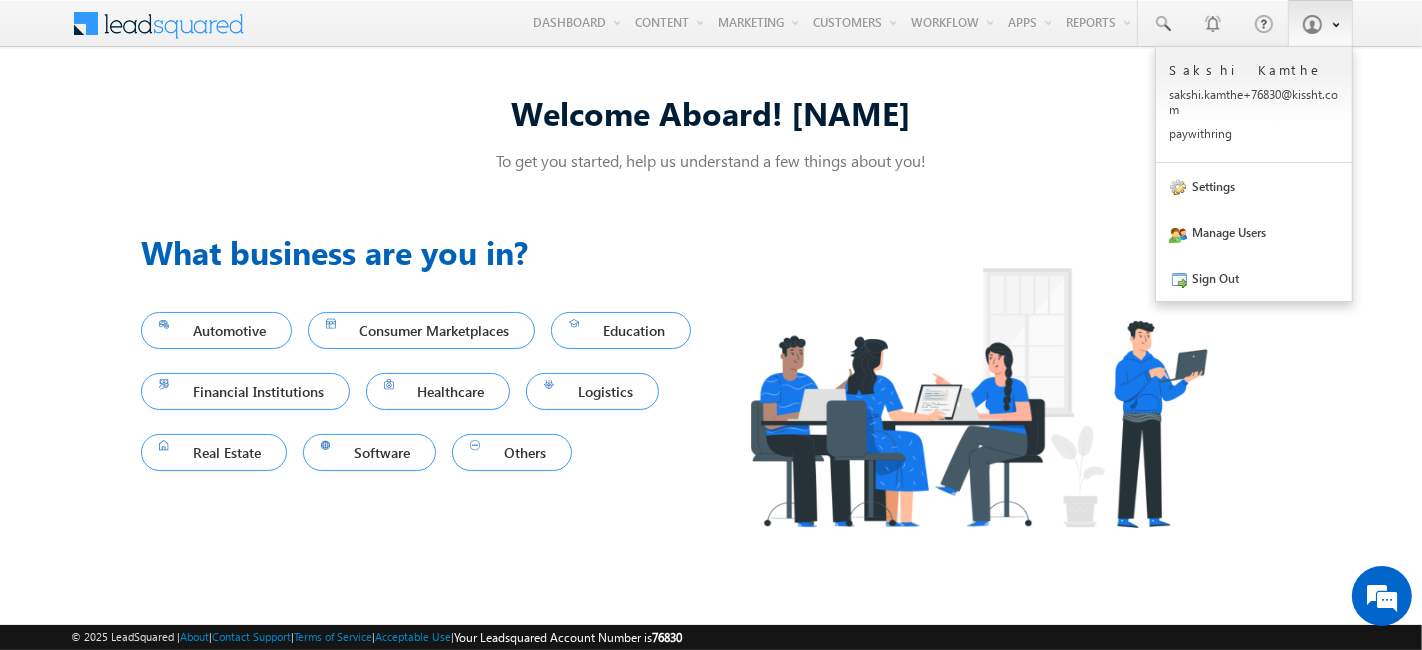 click at bounding box center [1312, 24] 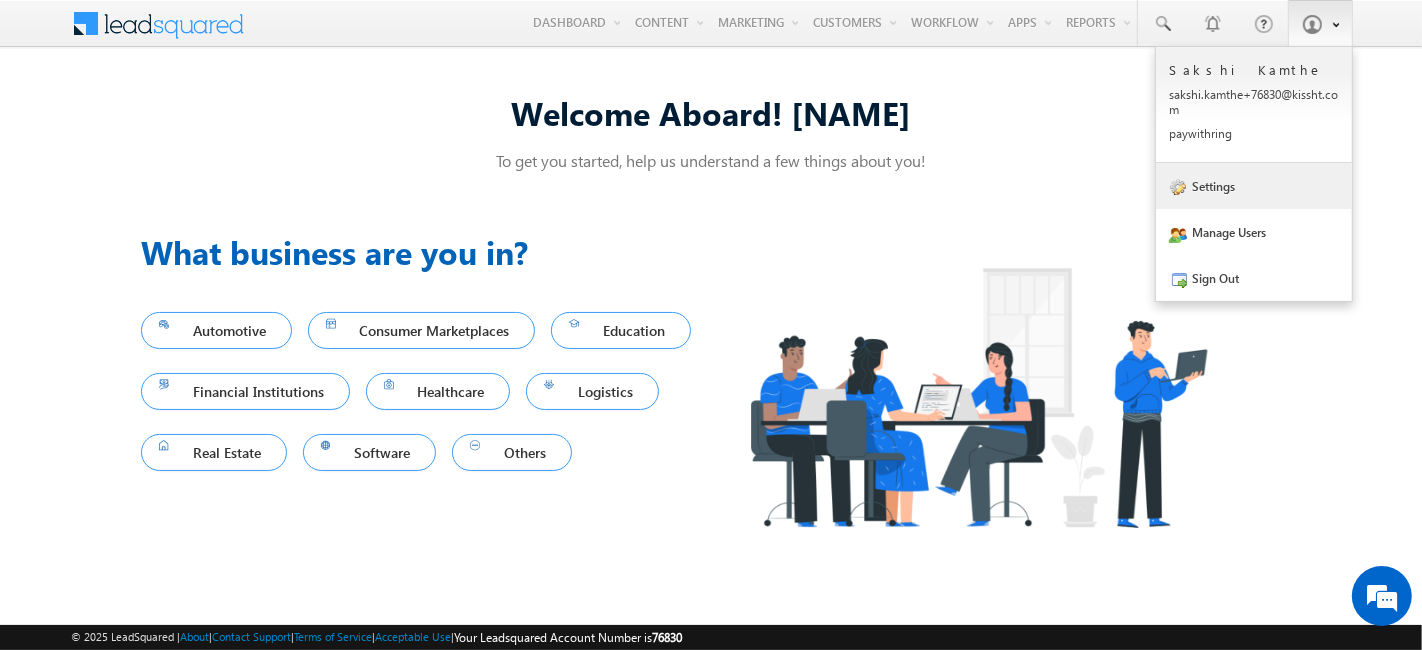 click on "Settings" at bounding box center [1254, 186] 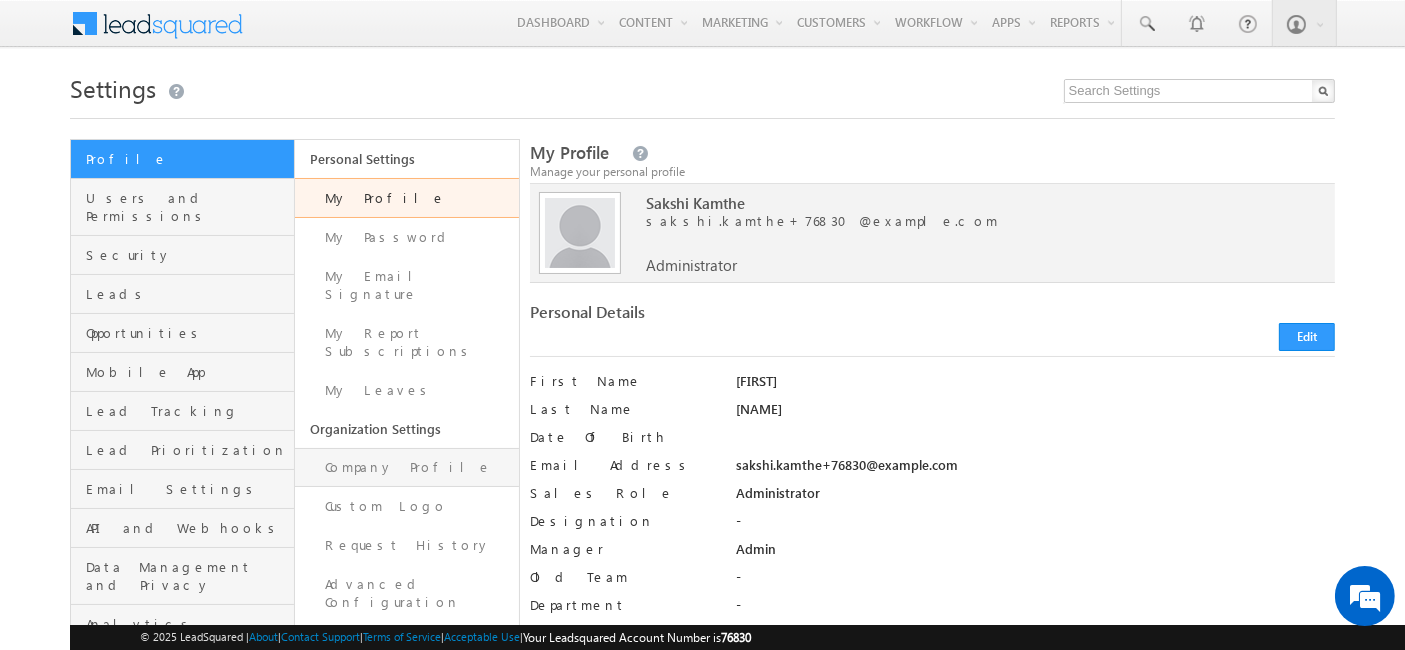 scroll, scrollTop: 111, scrollLeft: 0, axis: vertical 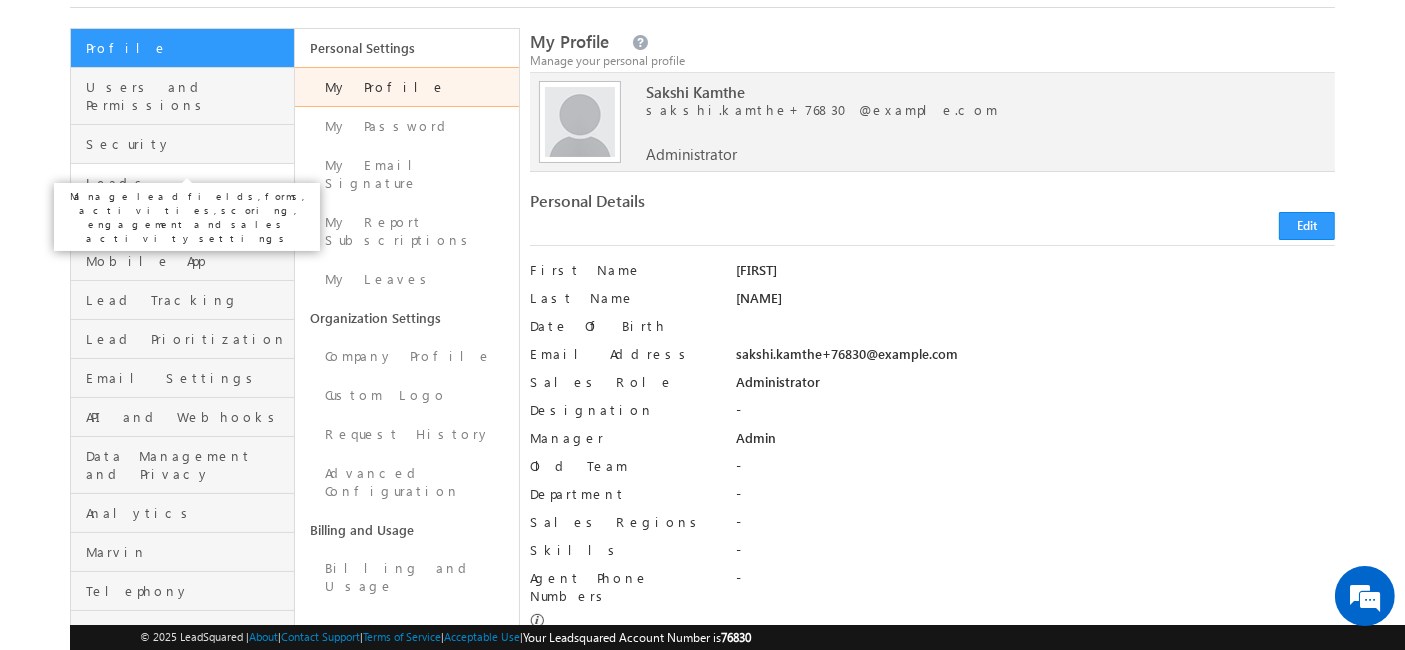 click on "Leads" at bounding box center [187, 183] 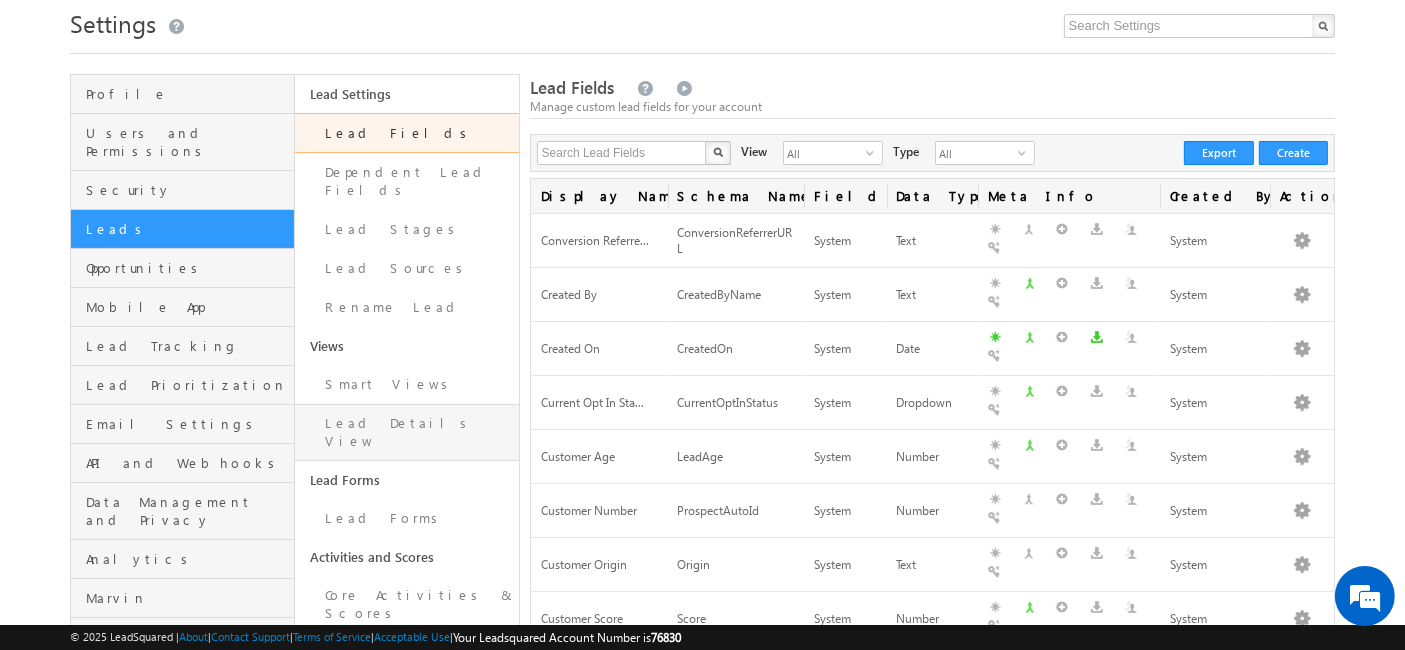 scroll, scrollTop: 111, scrollLeft: 0, axis: vertical 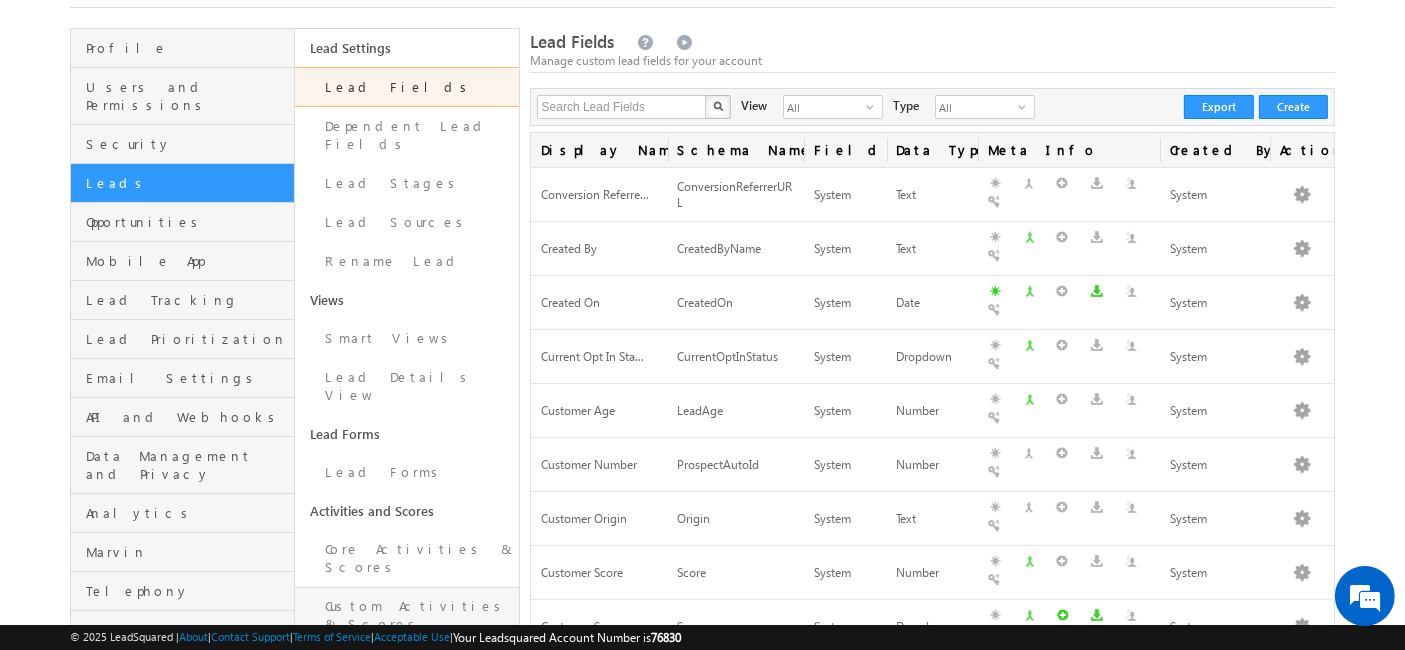 click on "Custom Activities & Scores" at bounding box center (407, 615) 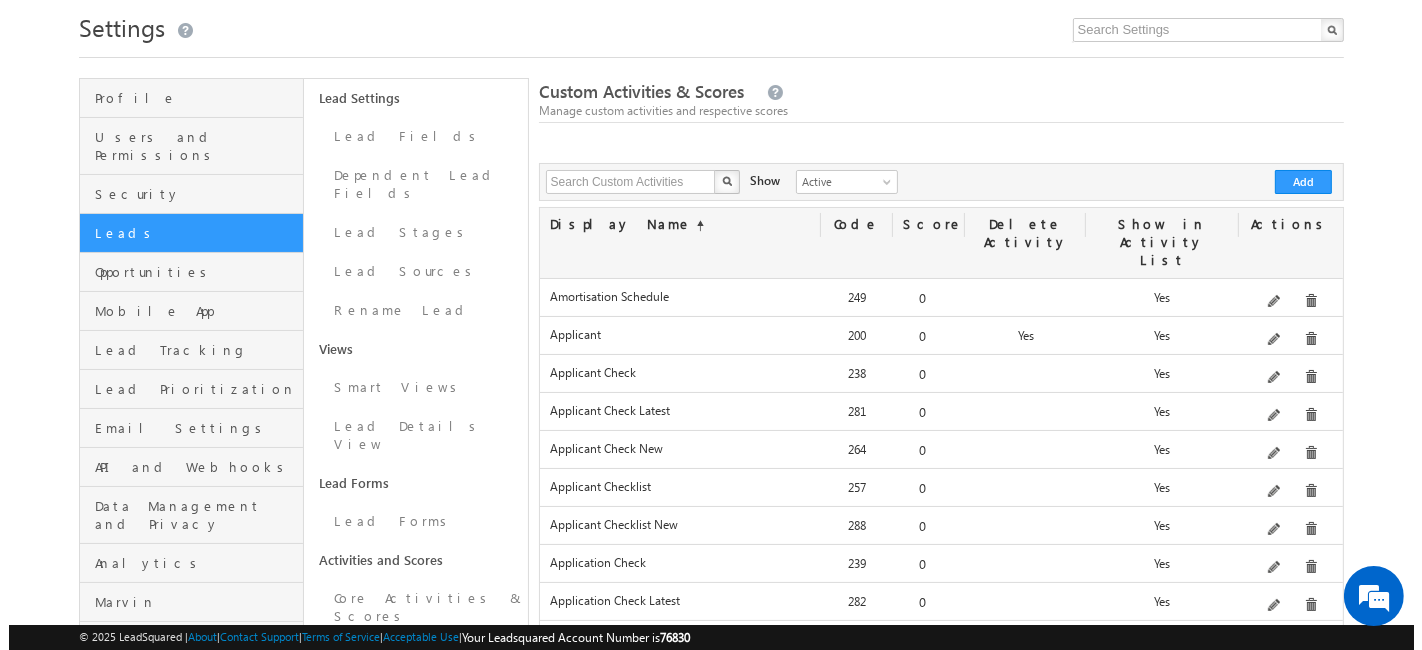 scroll, scrollTop: 111, scrollLeft: 0, axis: vertical 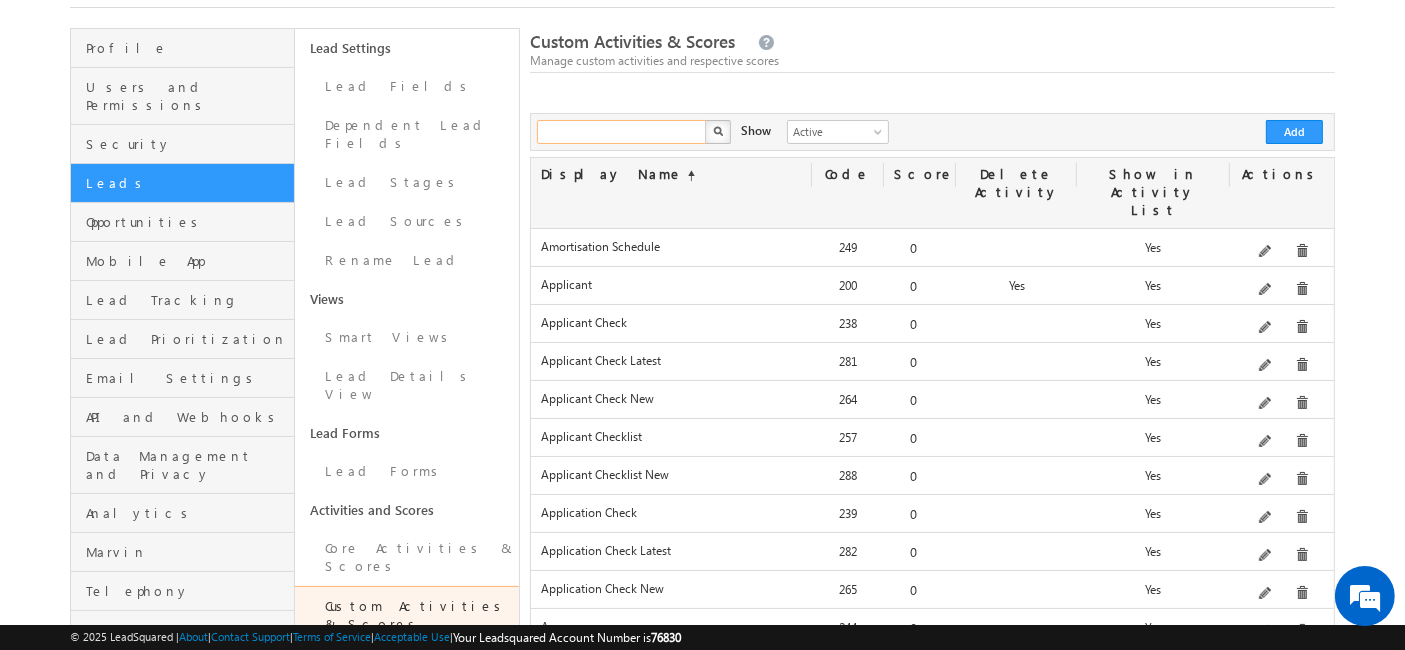 click at bounding box center (622, 132) 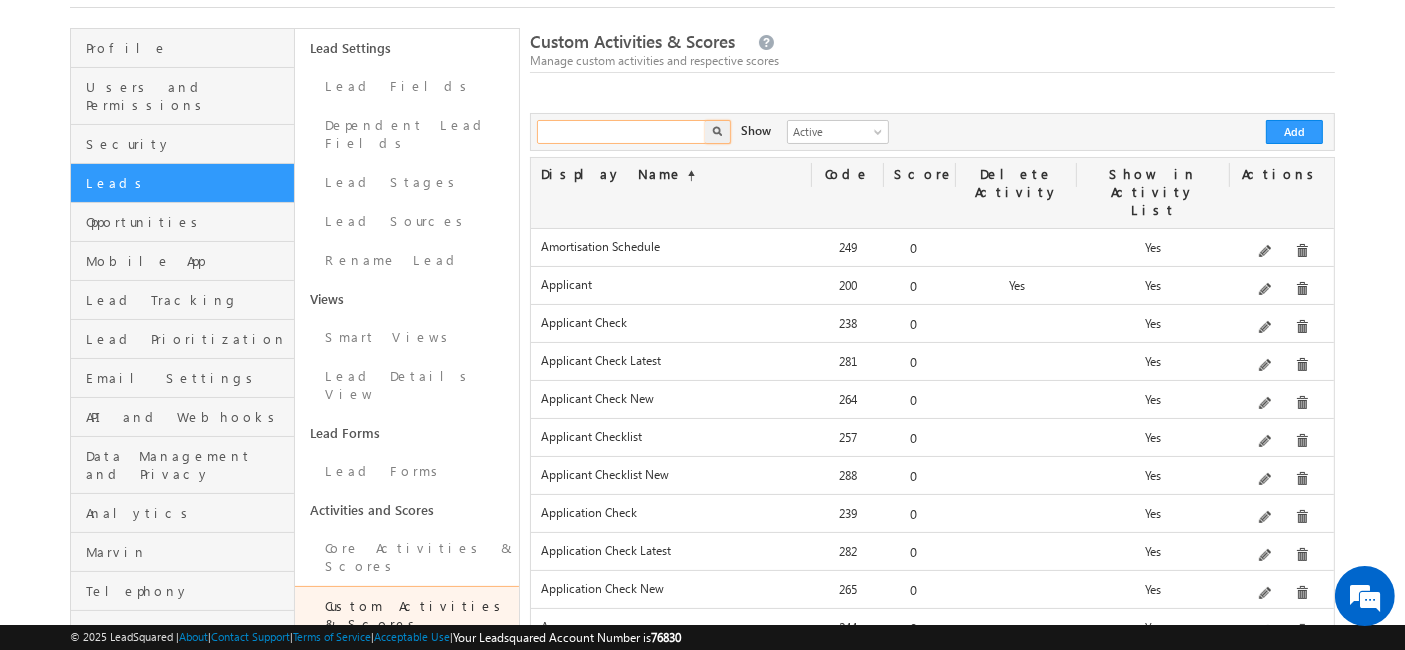 type on "r" 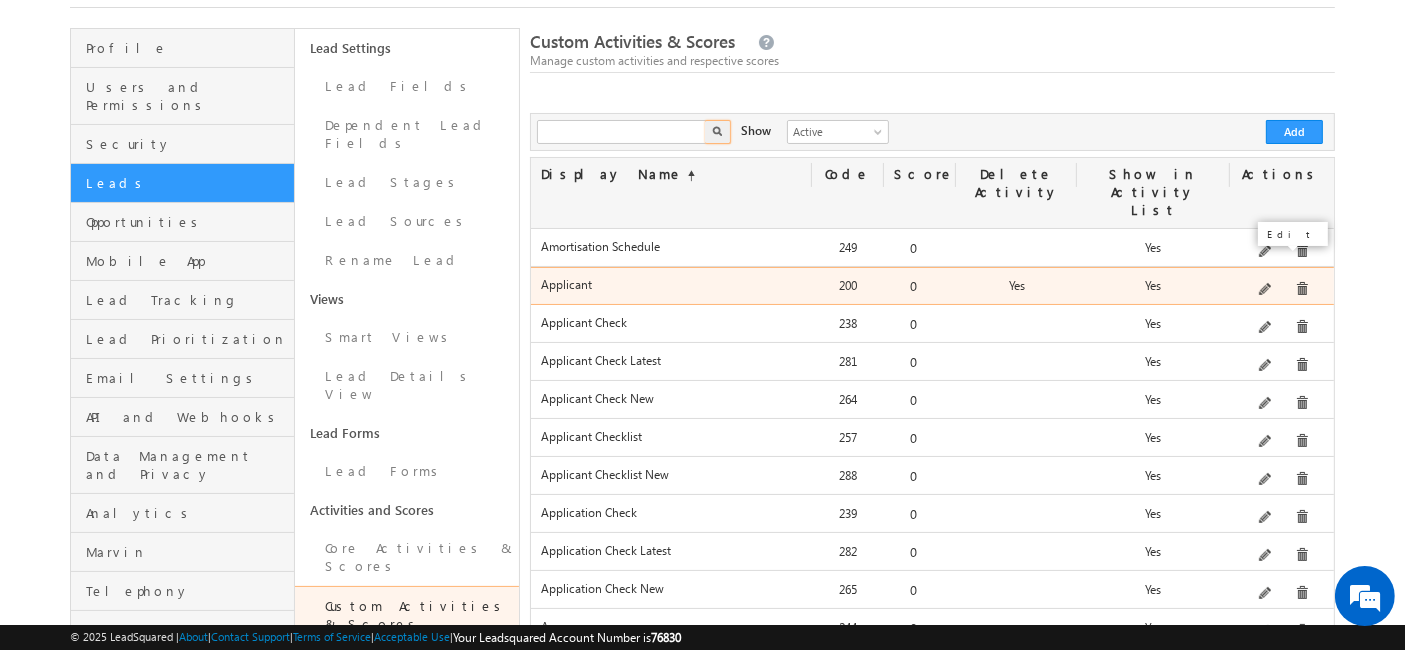 type on "Search Custom Activities" 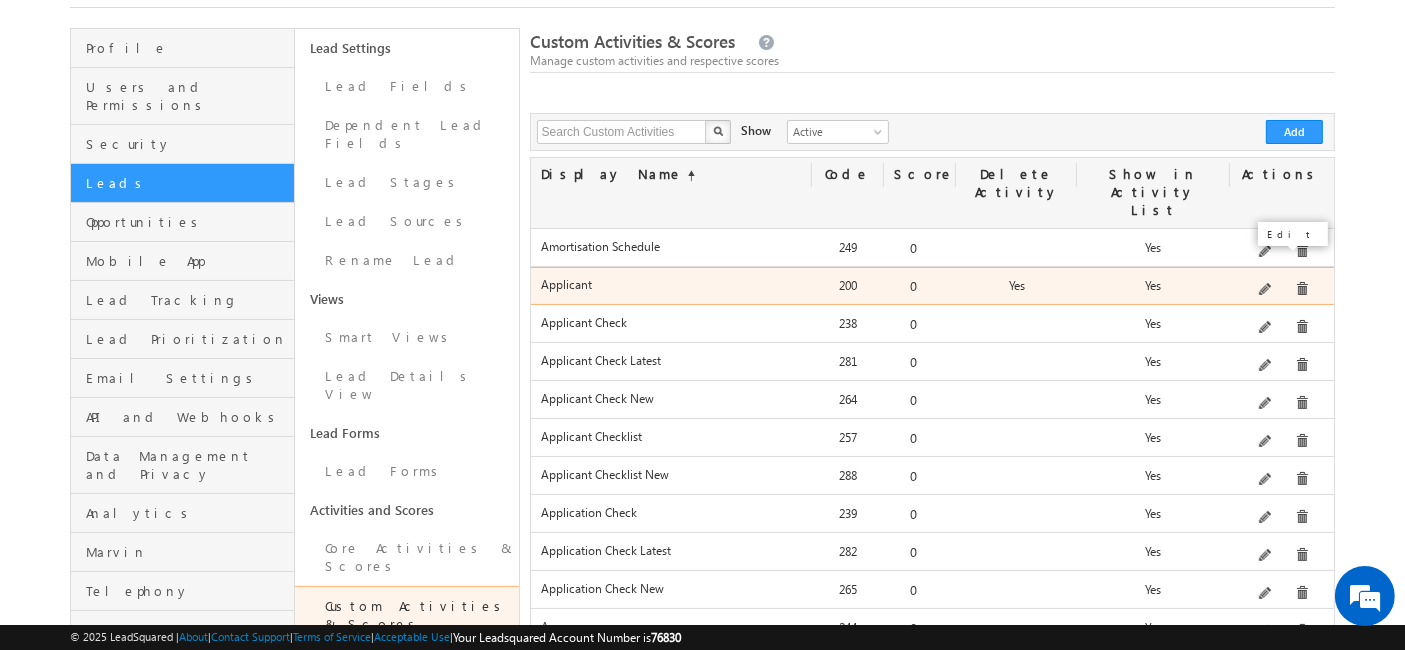 click at bounding box center (1266, 290) 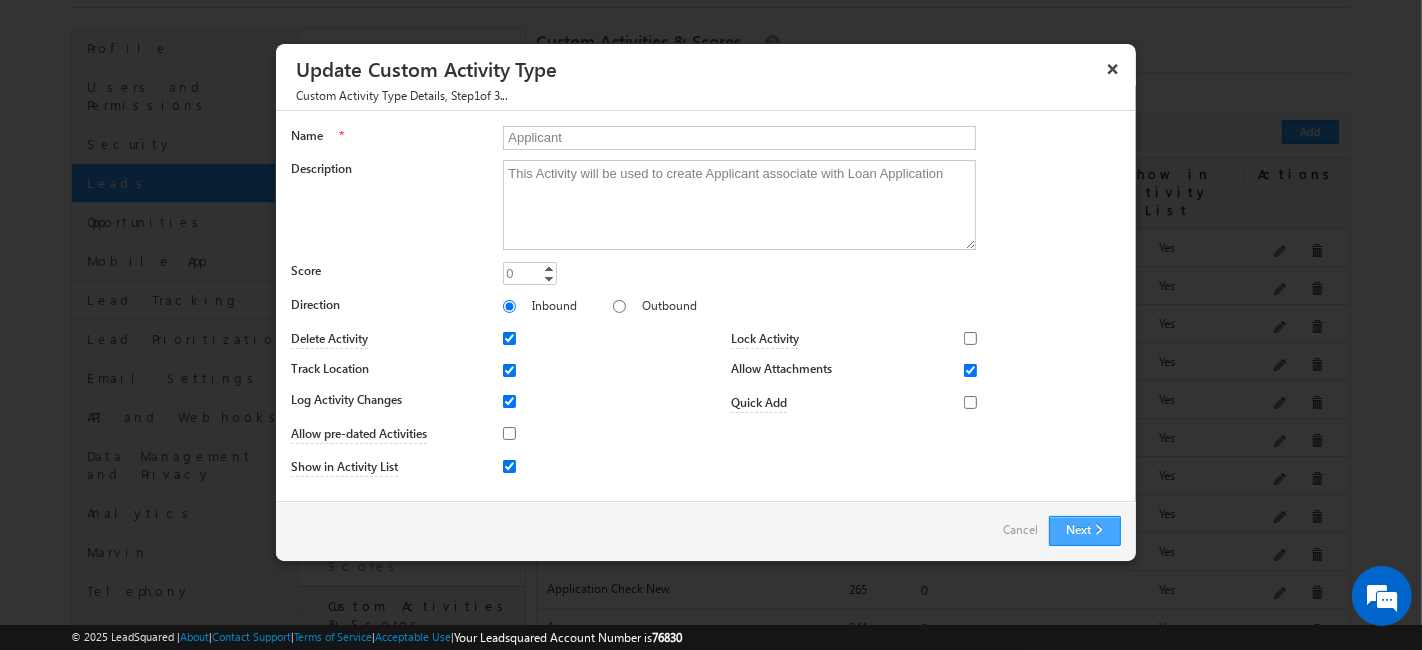 scroll, scrollTop: 0, scrollLeft: 0, axis: both 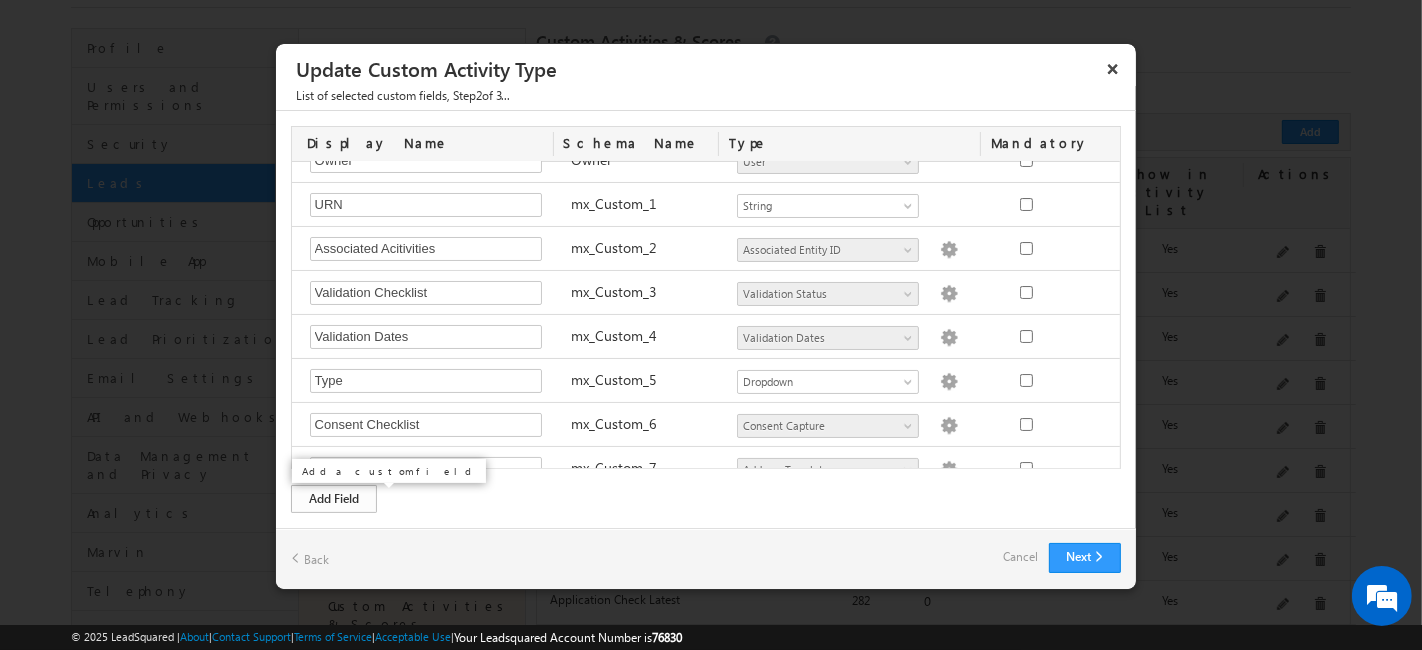 click on "Add Field" at bounding box center (334, 499) 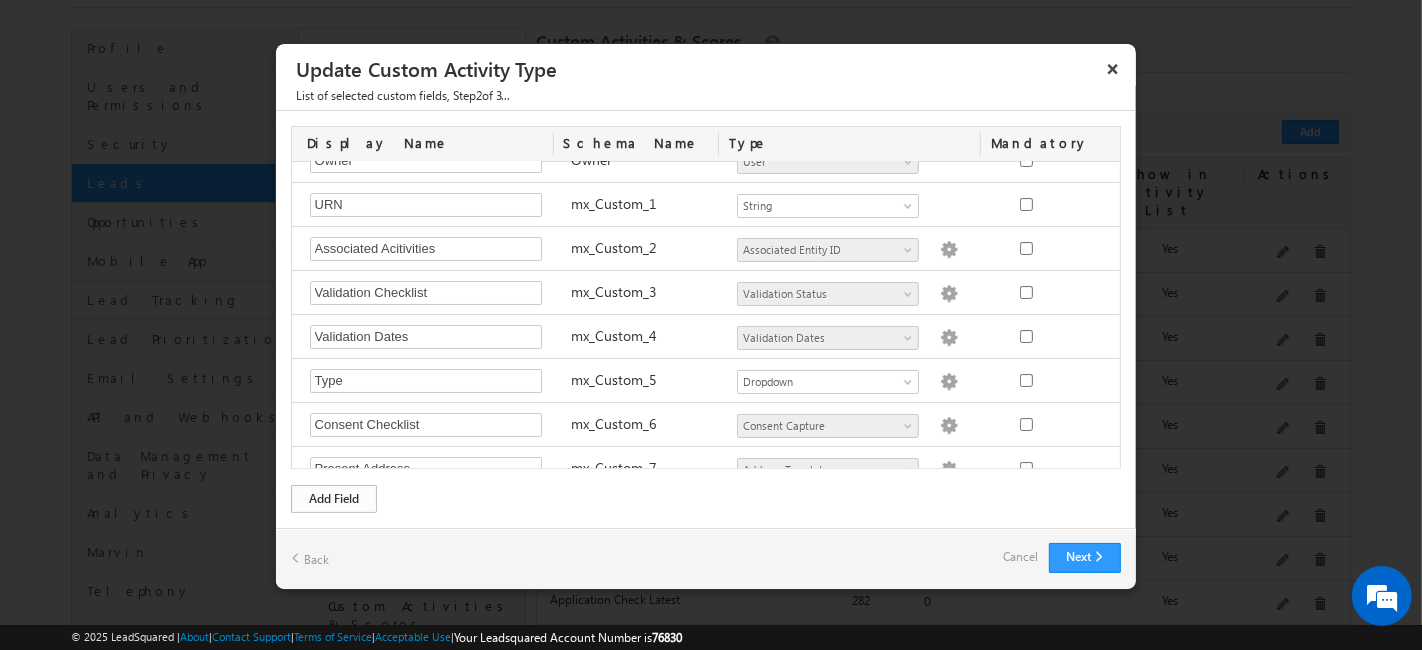 scroll, scrollTop: 3386, scrollLeft: 0, axis: vertical 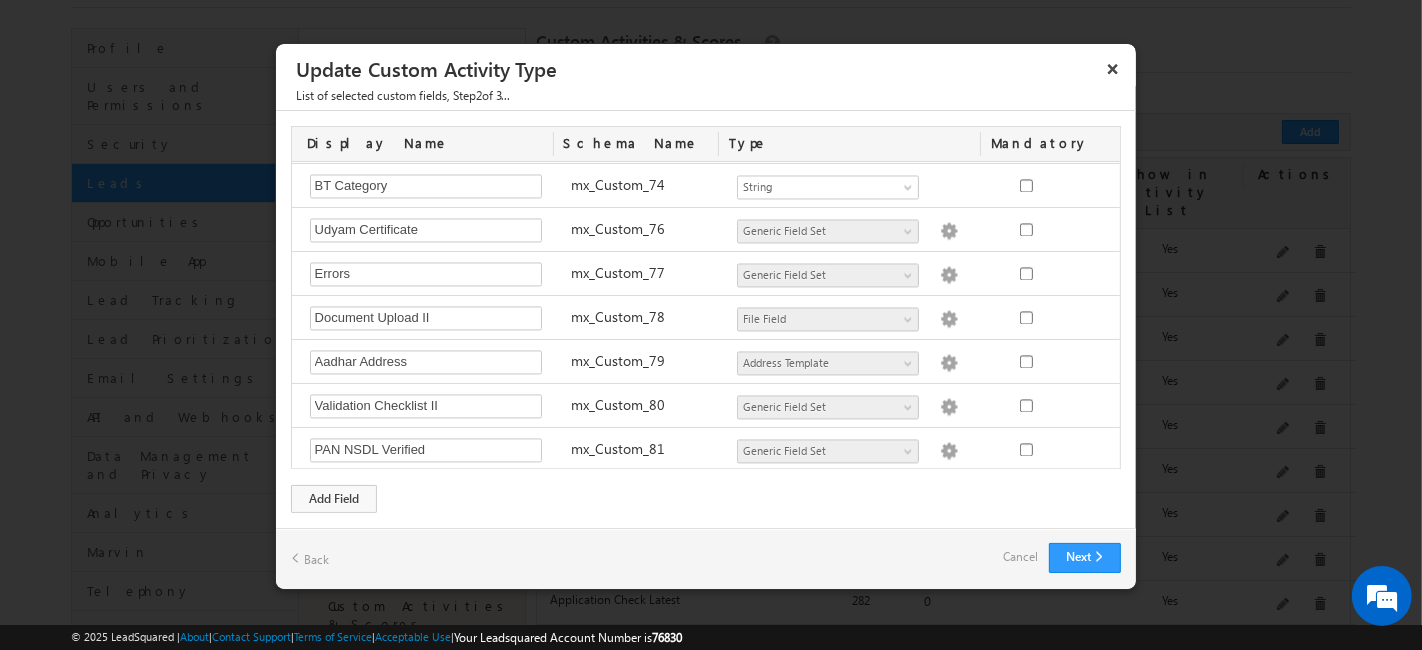 type on "xyz" 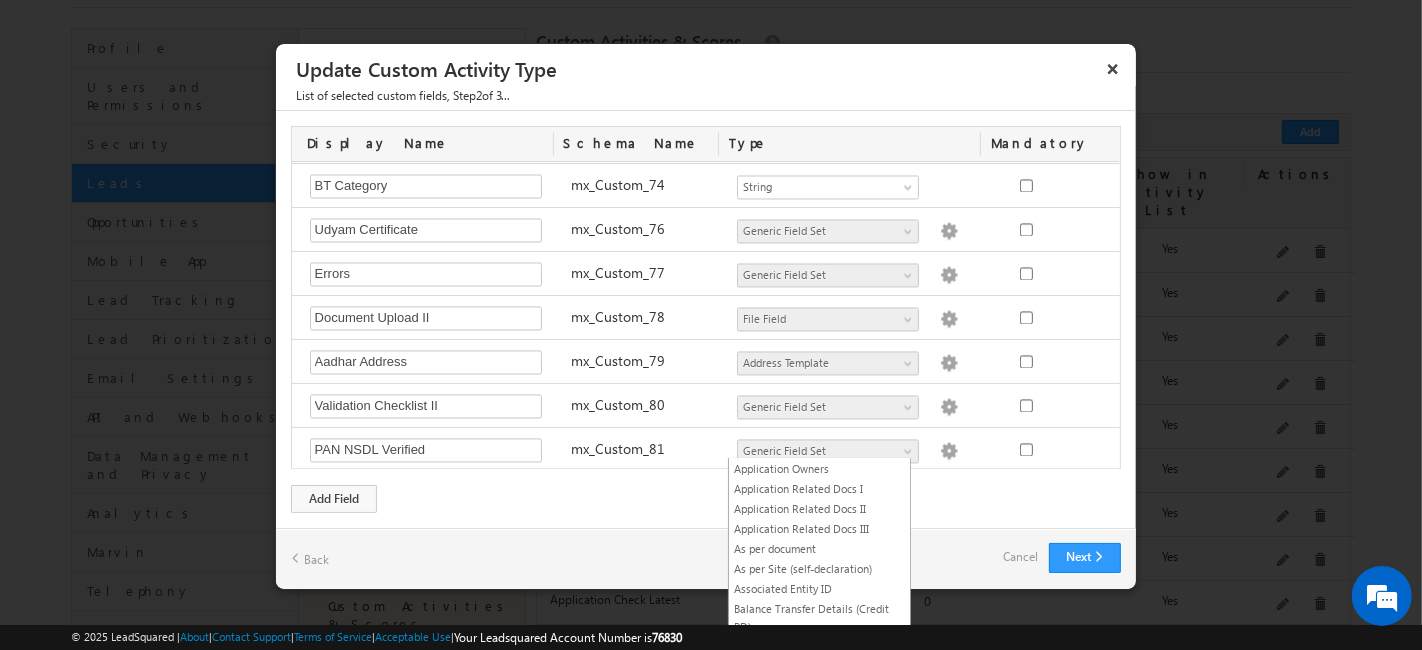 scroll, scrollTop: 333, scrollLeft: 0, axis: vertical 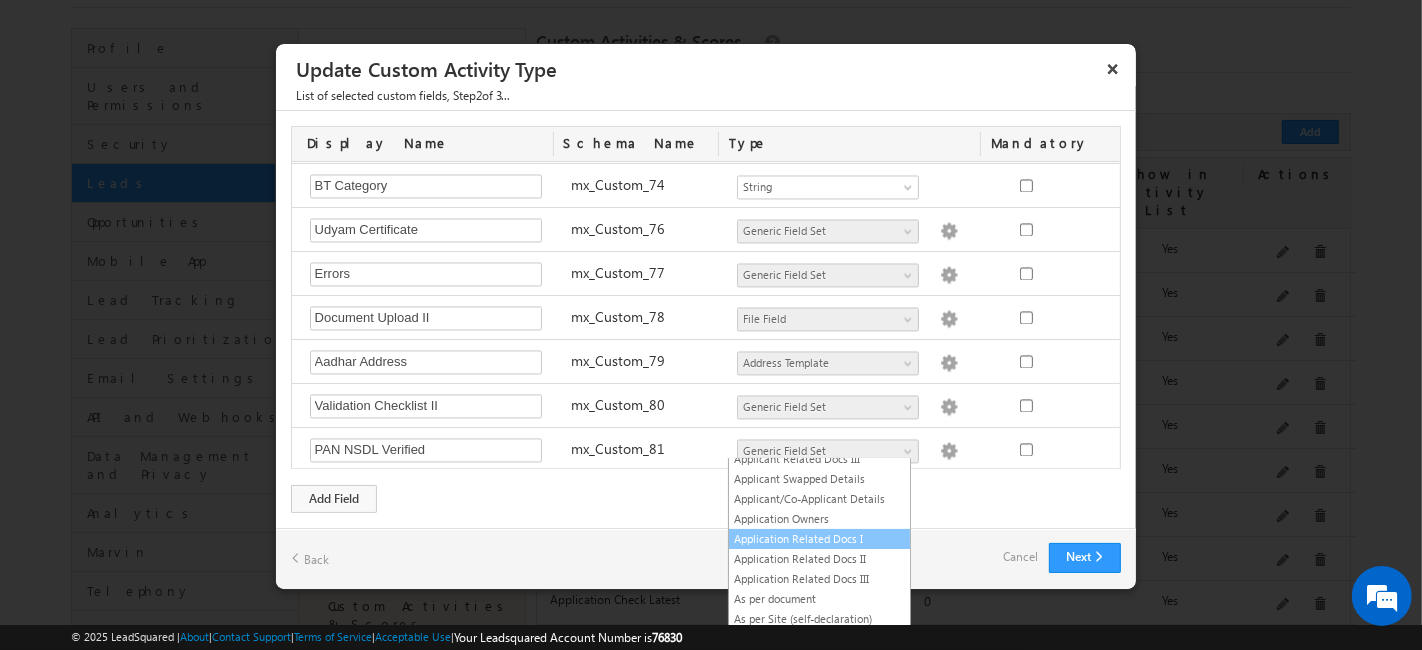 click on "Application Related Docs I" at bounding box center (819, 539) 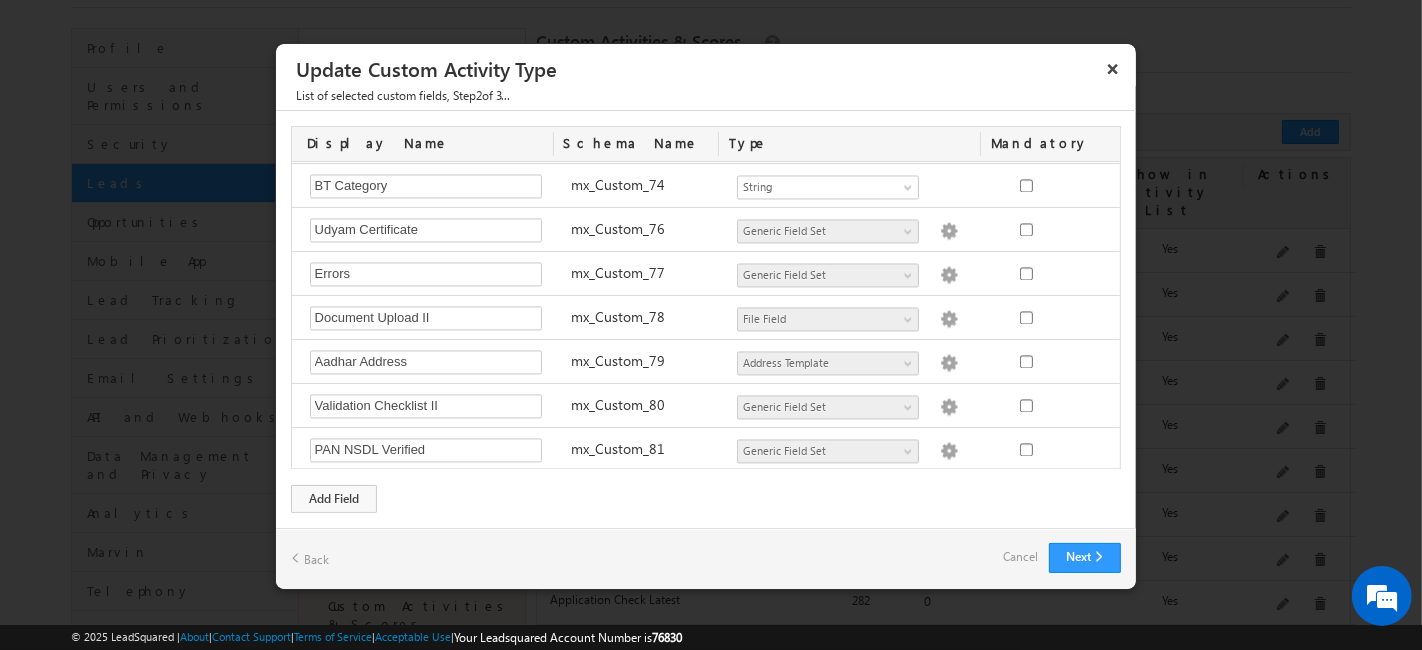 click on "Display Name
Schema Name
Type
Mandatory
Notes
Required Field
ActivityEvent_Note
Number - Integer
Number - Decimal
String
DateTime
Dropdown
Product User Account Aggregator Account Metadata Additional Docs Address Template Amortisation Schedule Applicant Related Docs I Applicant Related Docs II Applicant Related Docs III Applicant Swapped Details Applicant/Co-Applicant Details Application Owners Application Related Docs I Application Related Docs II Flags" at bounding box center (706, 319) 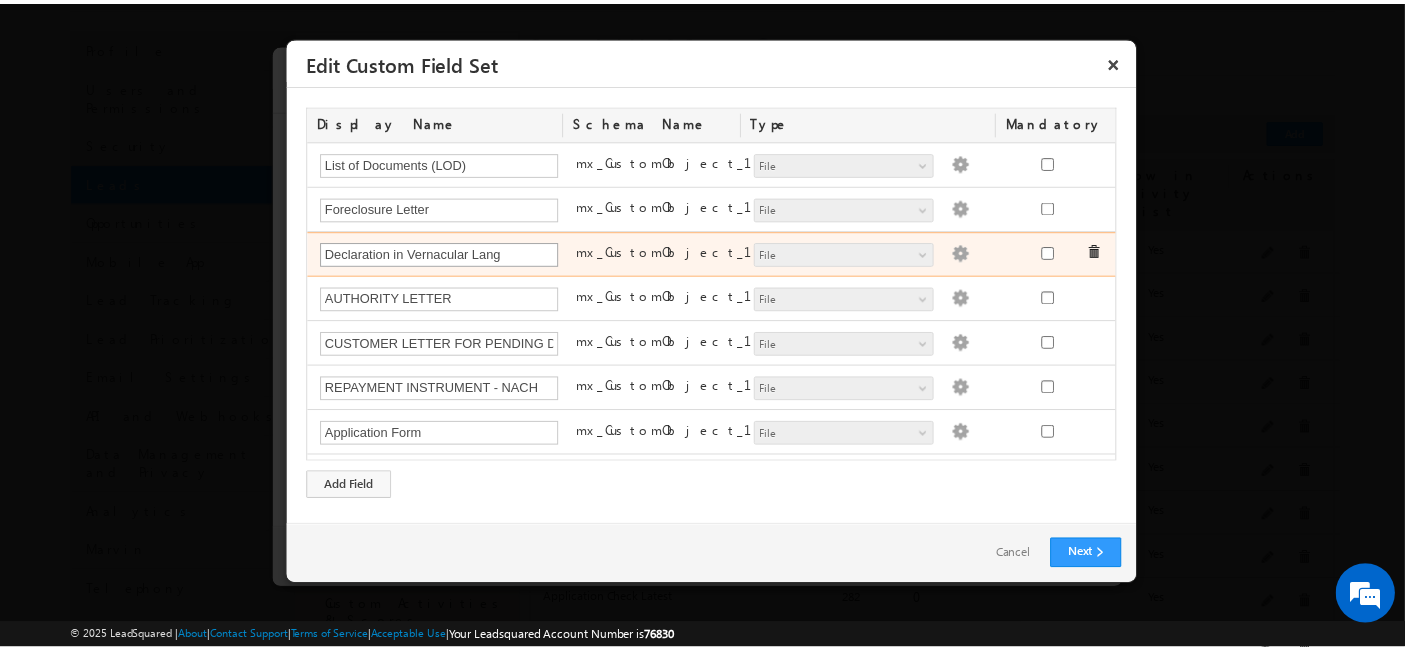 scroll, scrollTop: 123, scrollLeft: 0, axis: vertical 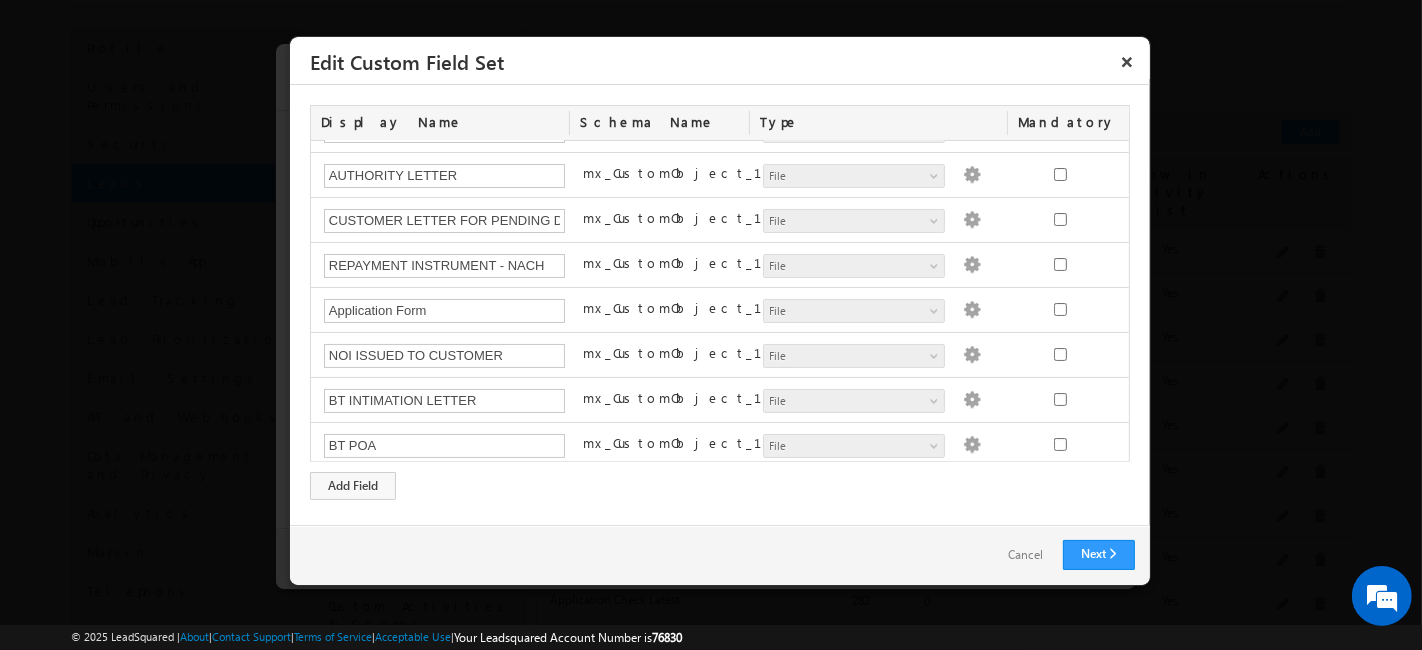 click on "Cancel" at bounding box center (1025, 555) 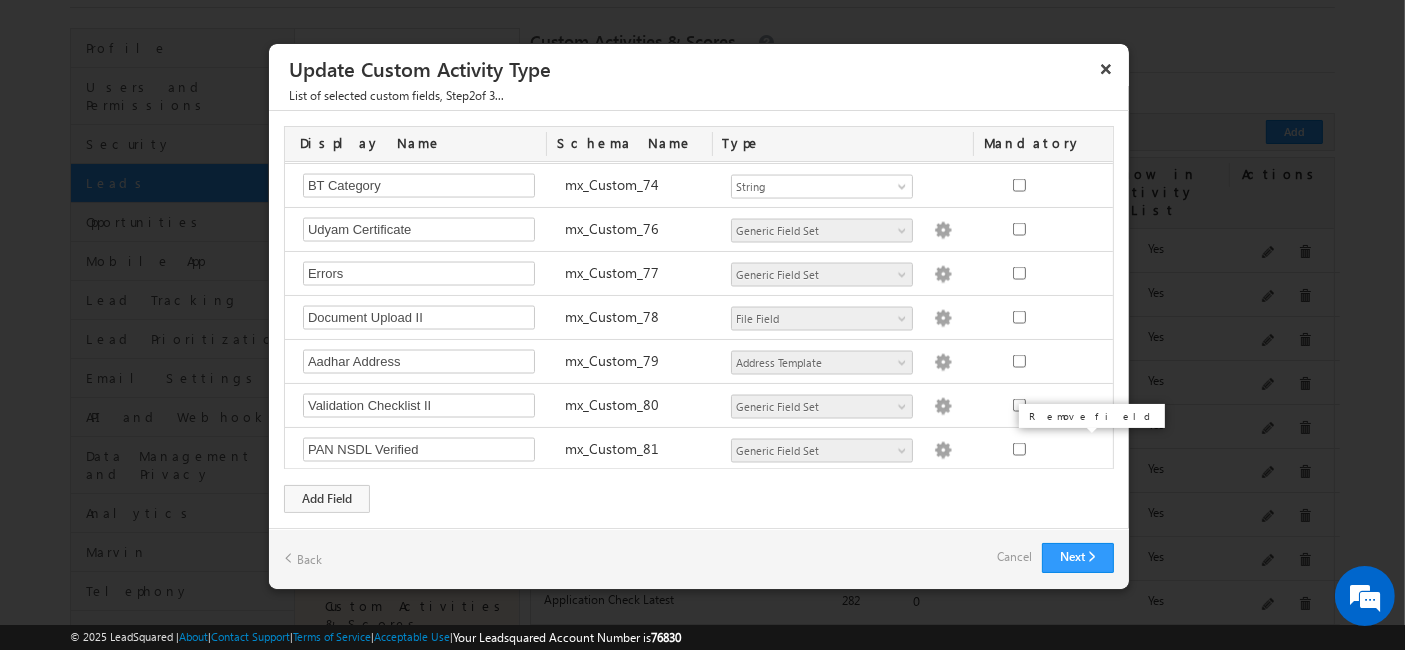 click at bounding box center [1074, 493] 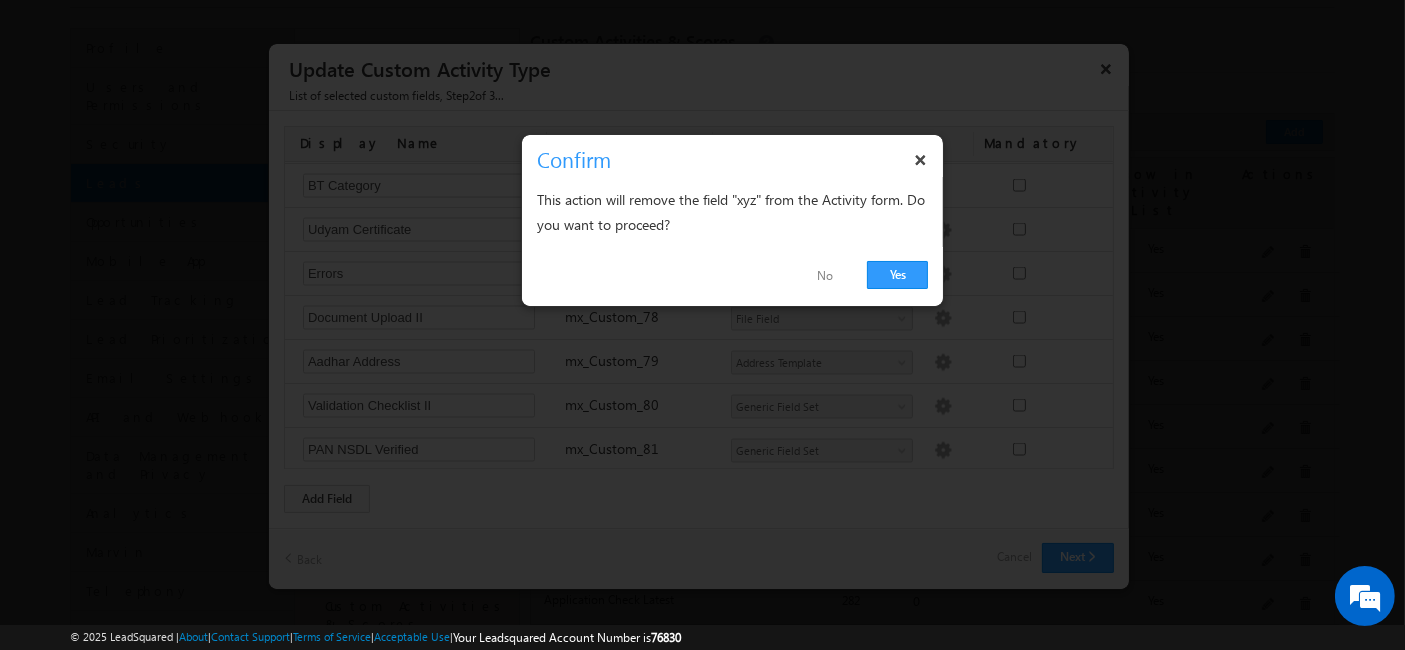 click at bounding box center (702, 325) 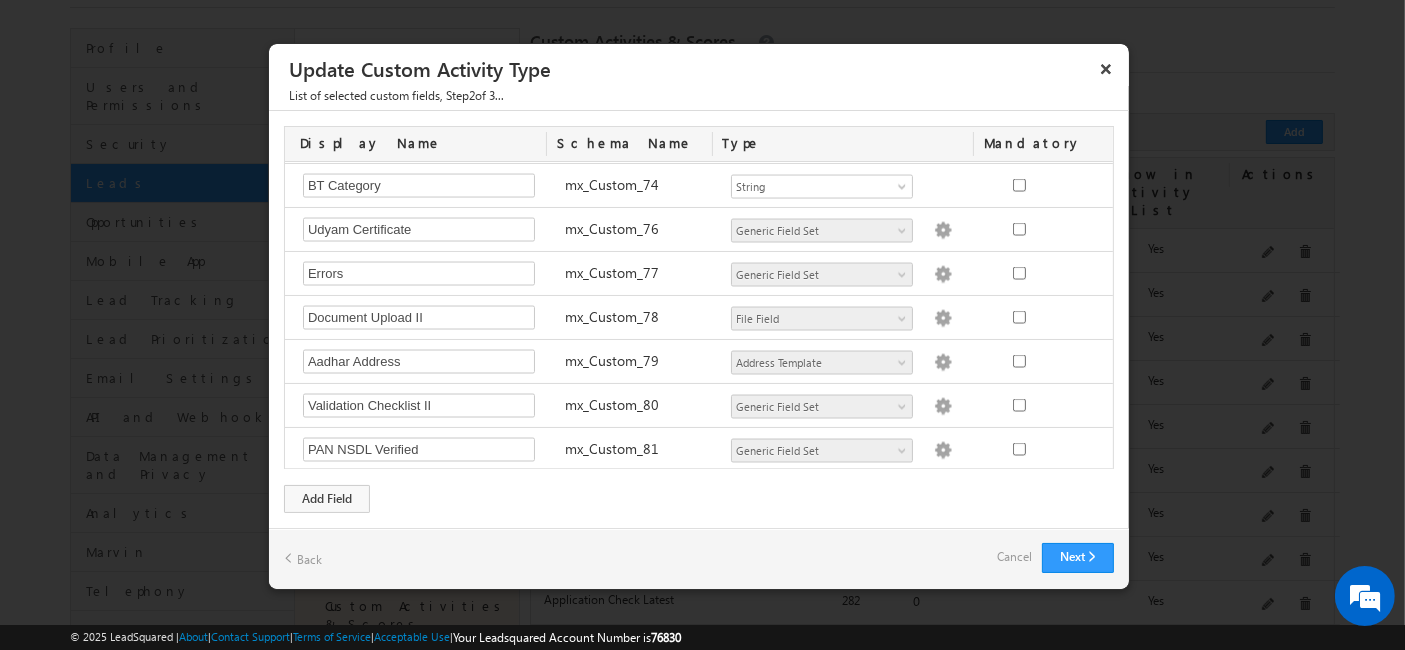click at bounding box center (1074, 493) 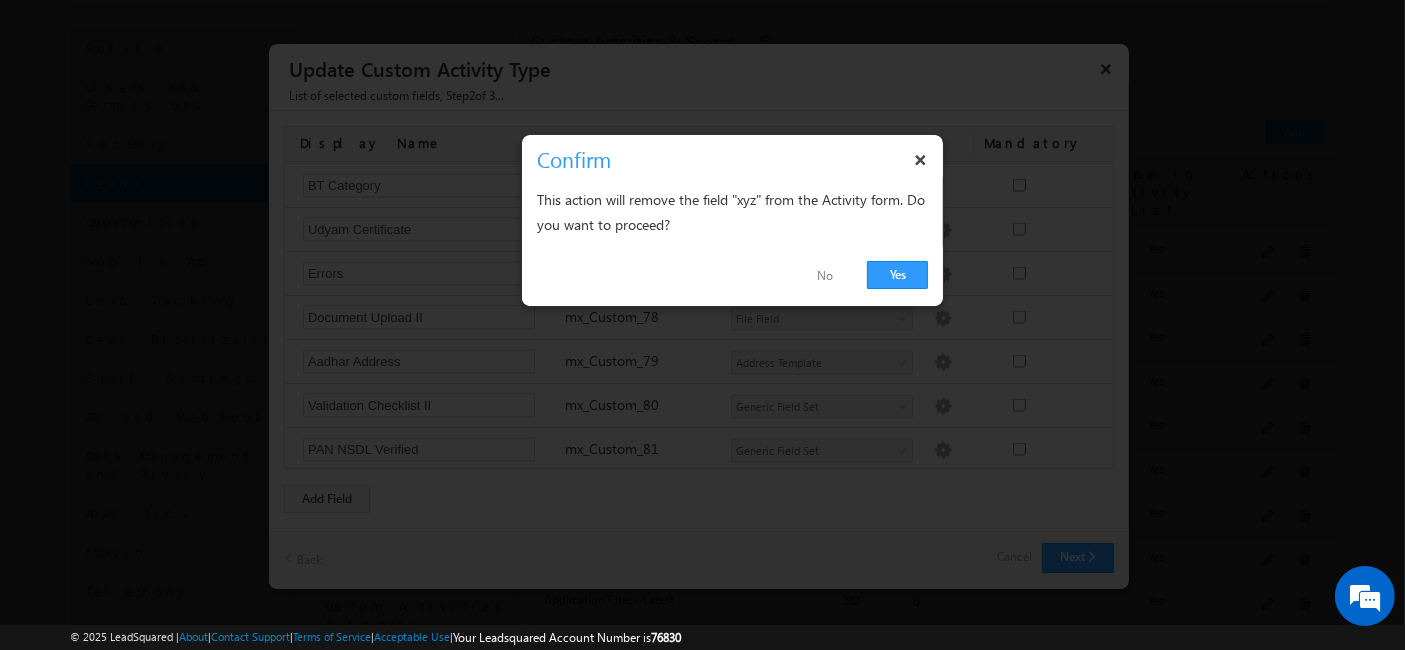 scroll, scrollTop: 871, scrollLeft: 0, axis: vertical 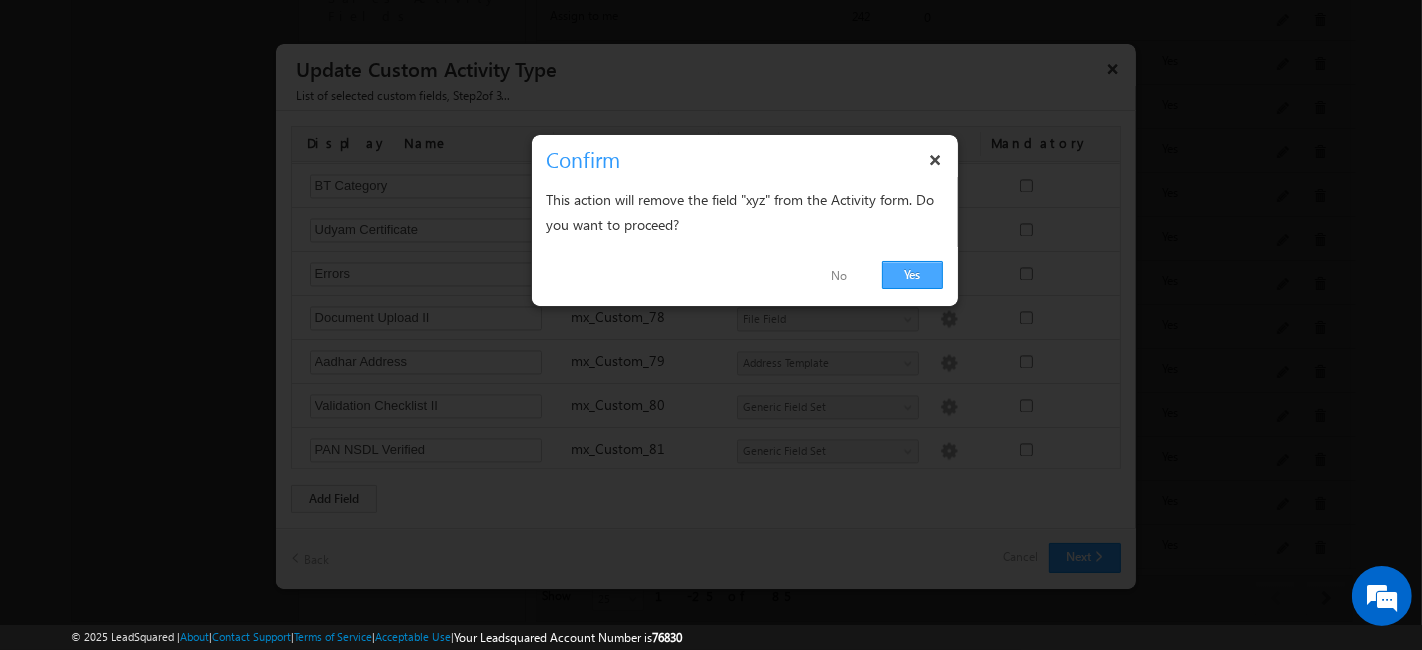 click on "Yes" at bounding box center [912, 275] 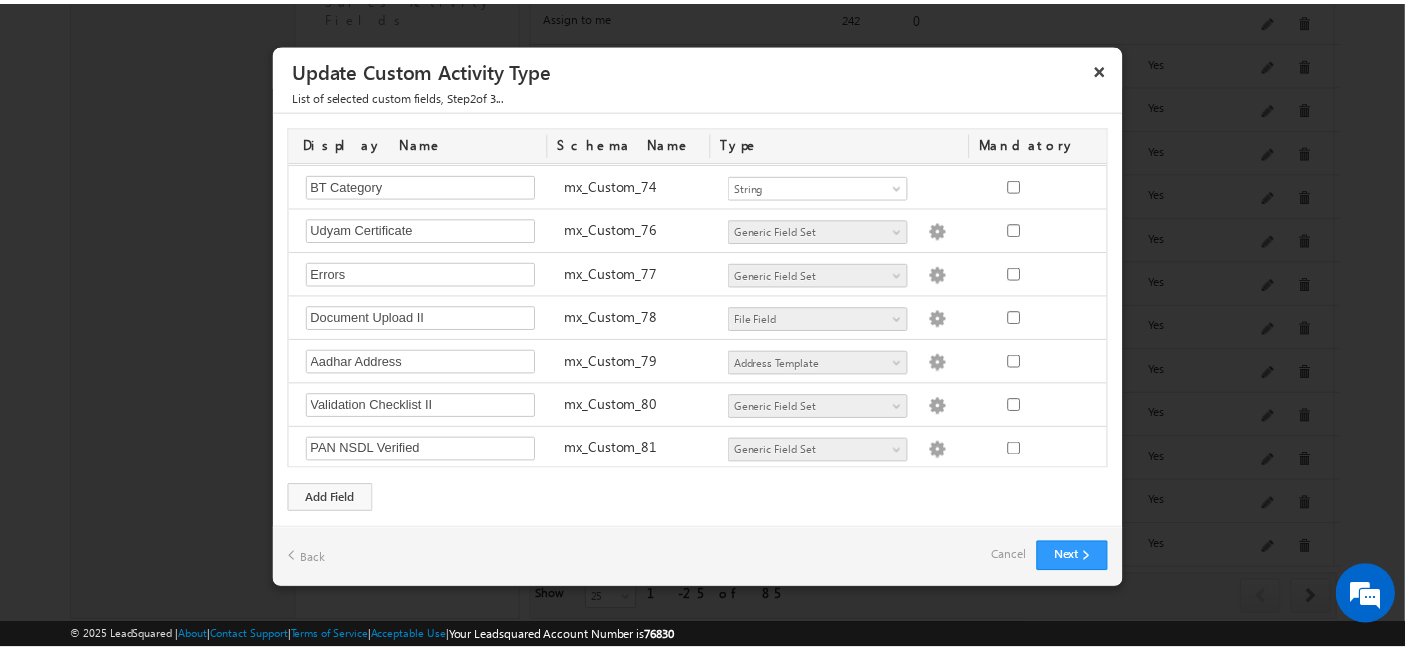 scroll, scrollTop: 3343, scrollLeft: 0, axis: vertical 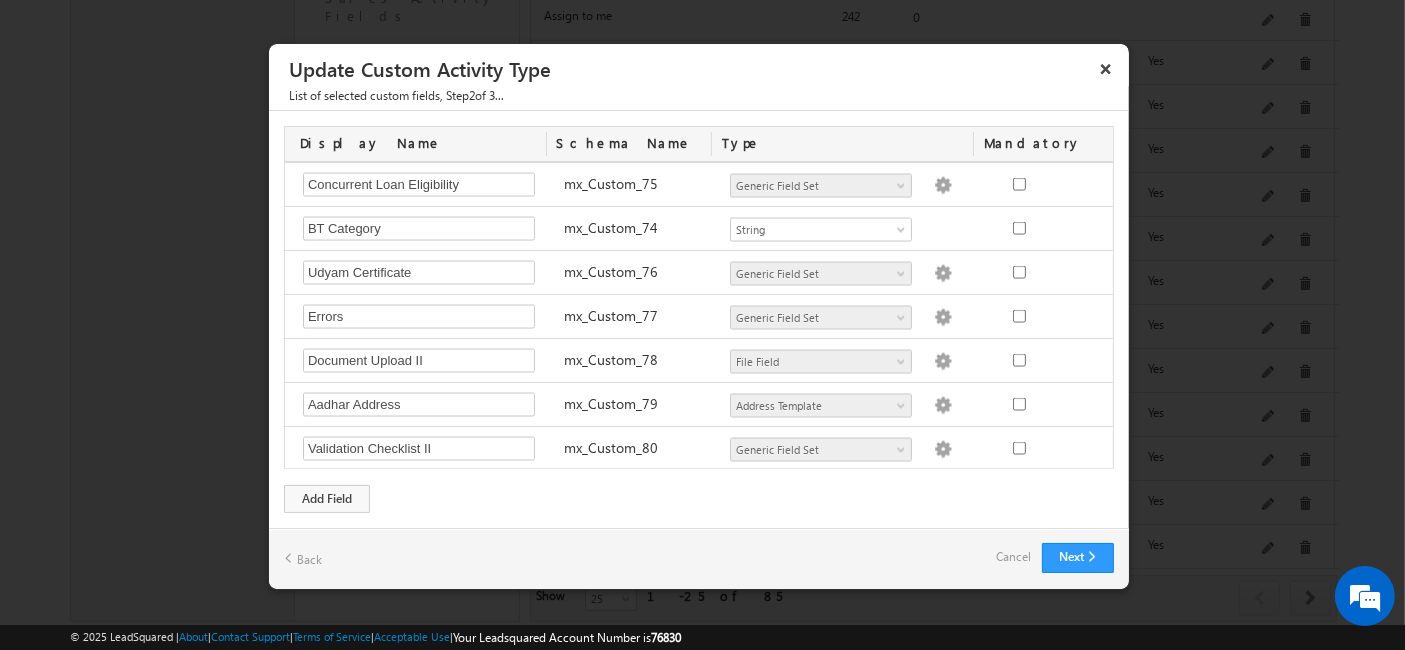 click on "Display Name
Schema Name
Type
Mandatory
Notes
Required Field
ActivityEvent_Note
Number - Integer
Number - Decimal
String
DateTime
Dropdown
Product User Account Aggregator Account Metadata Additional Docs Address Template Amortisation Schedule Applicant Related Docs I Applicant Related Docs II Applicant Related Docs III Applicant Swapped Details Applicant/Co-Applicant Details Application Owners Application Related Docs I Application Related Docs II Flags" at bounding box center (699, 319) 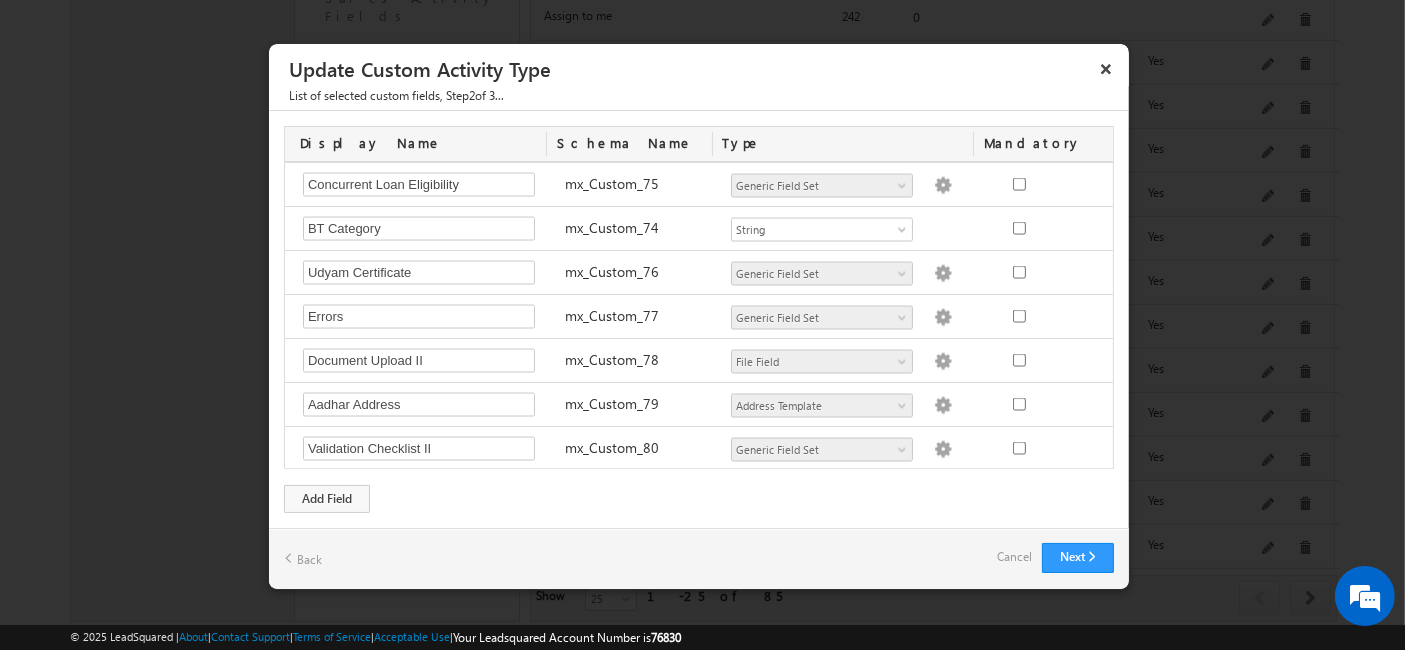 click on "Cancel" at bounding box center (1014, 557) 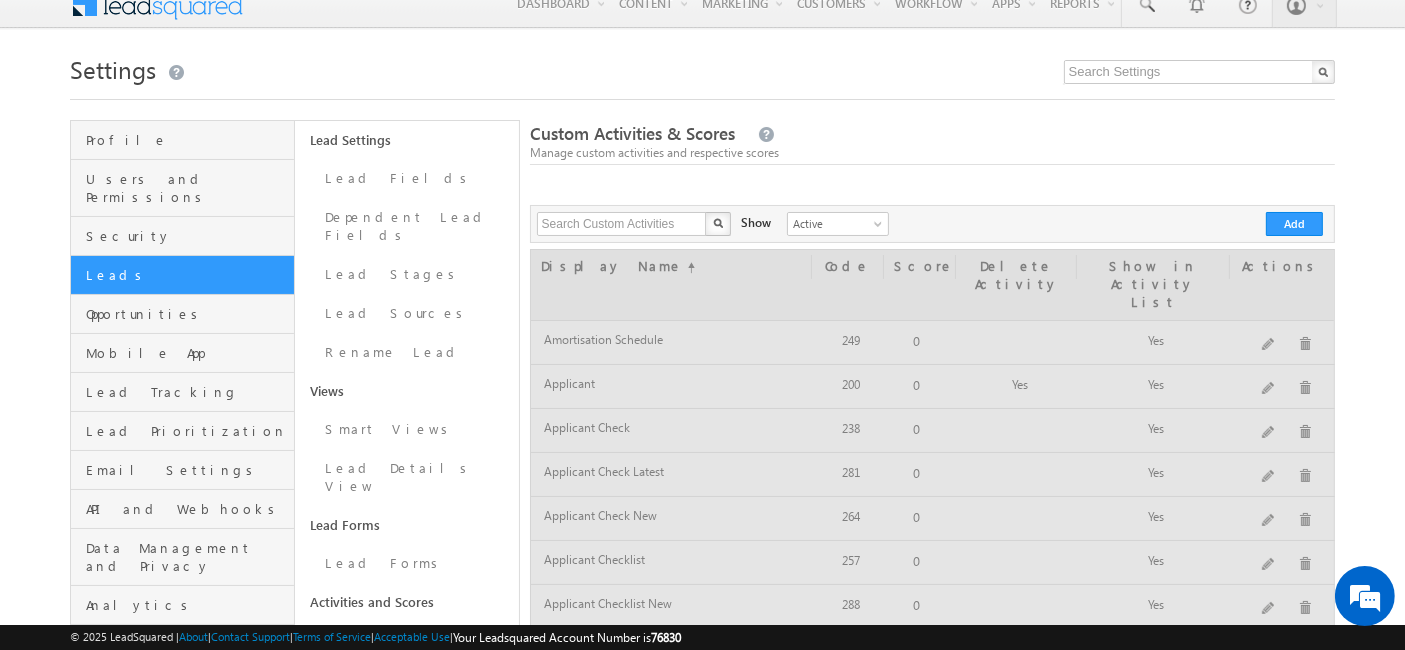 scroll, scrollTop: 0, scrollLeft: 0, axis: both 